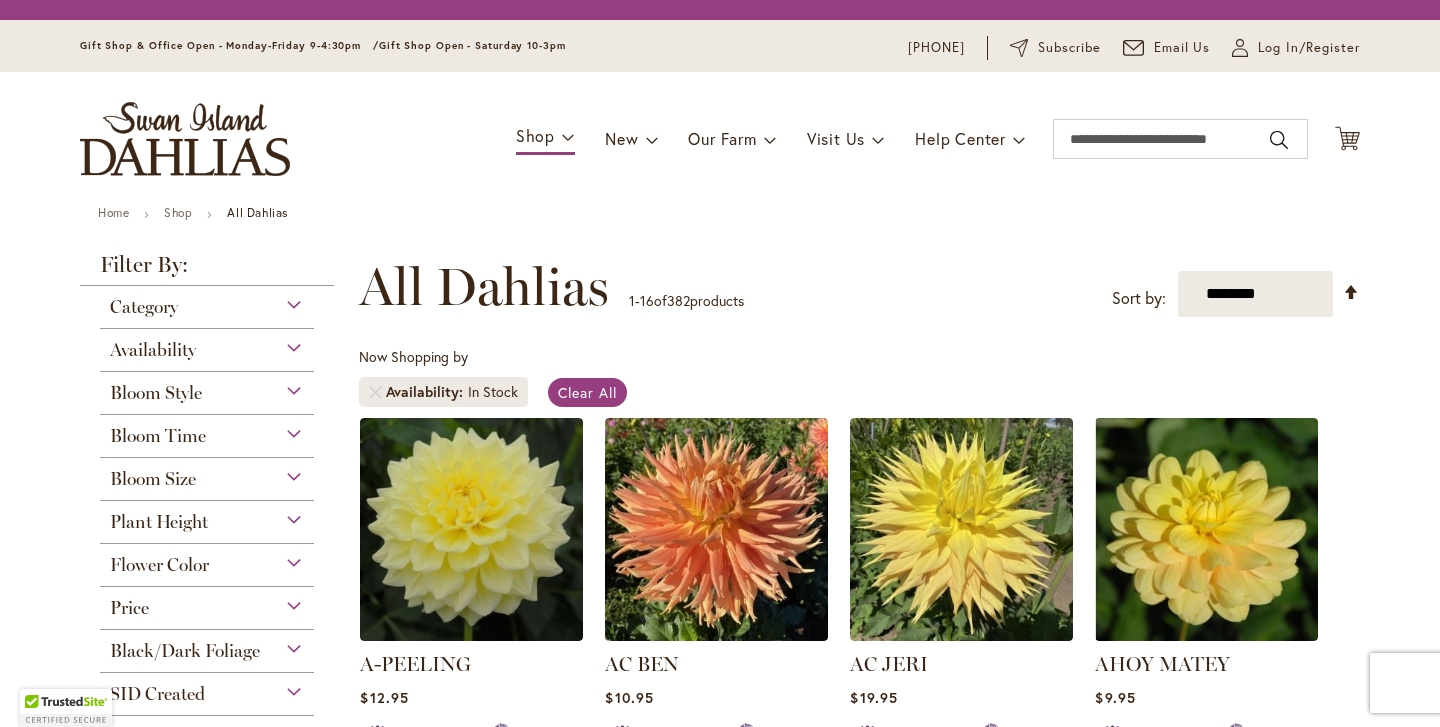 scroll, scrollTop: 0, scrollLeft: 0, axis: both 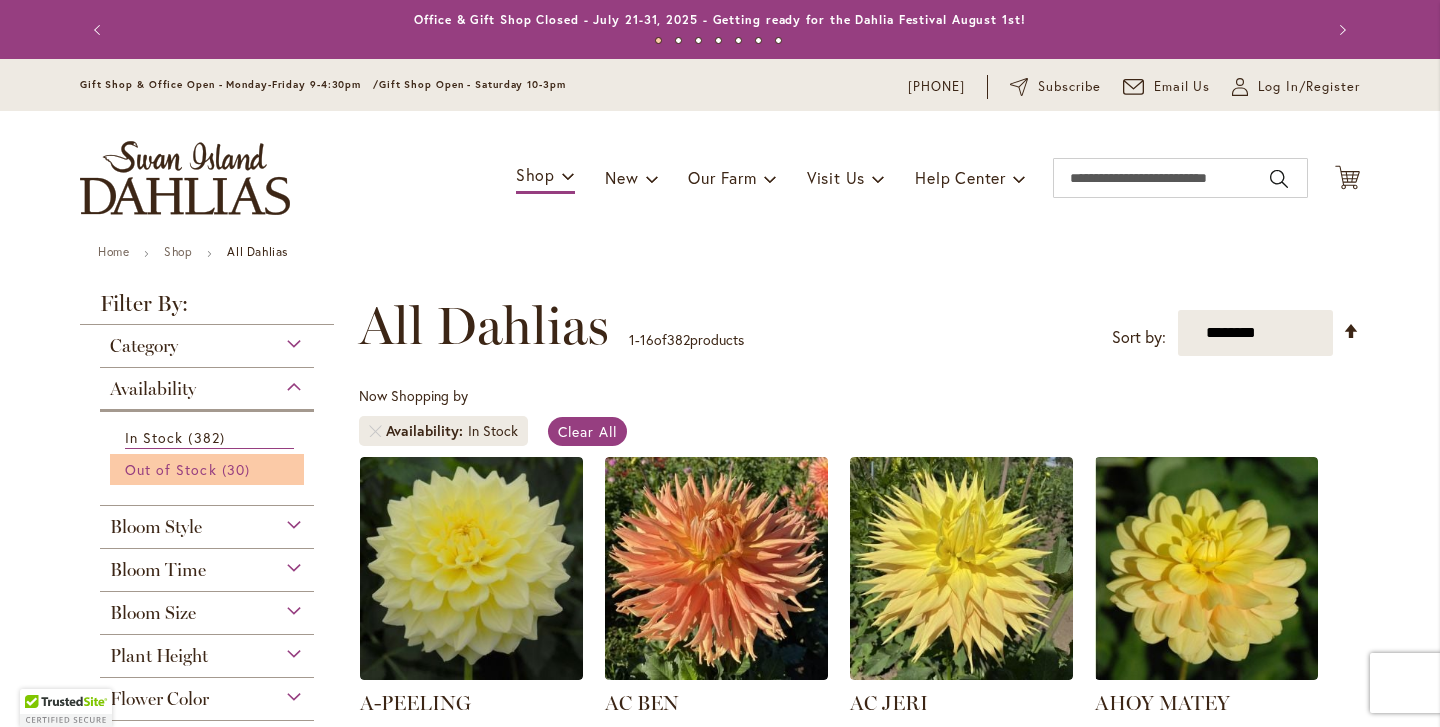click on "30
items" at bounding box center (238, 469) 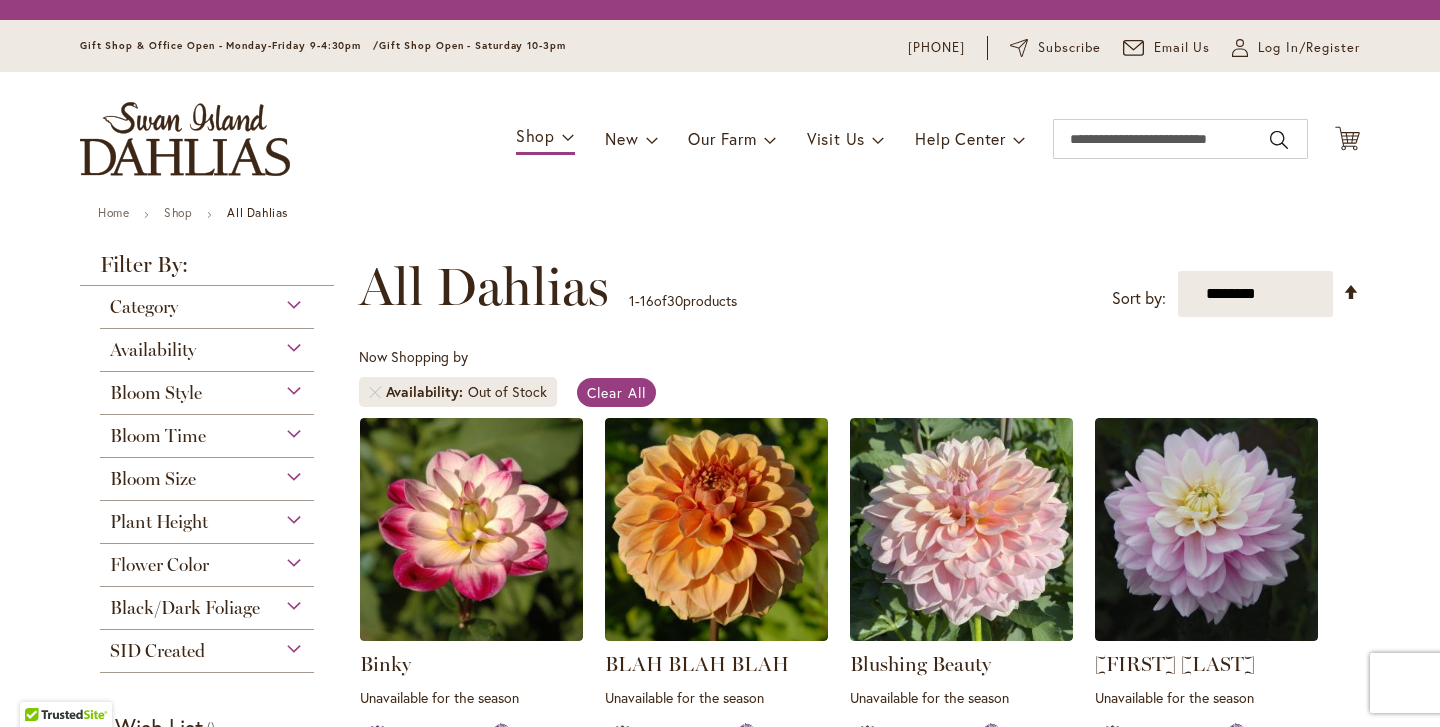 scroll, scrollTop: 0, scrollLeft: 0, axis: both 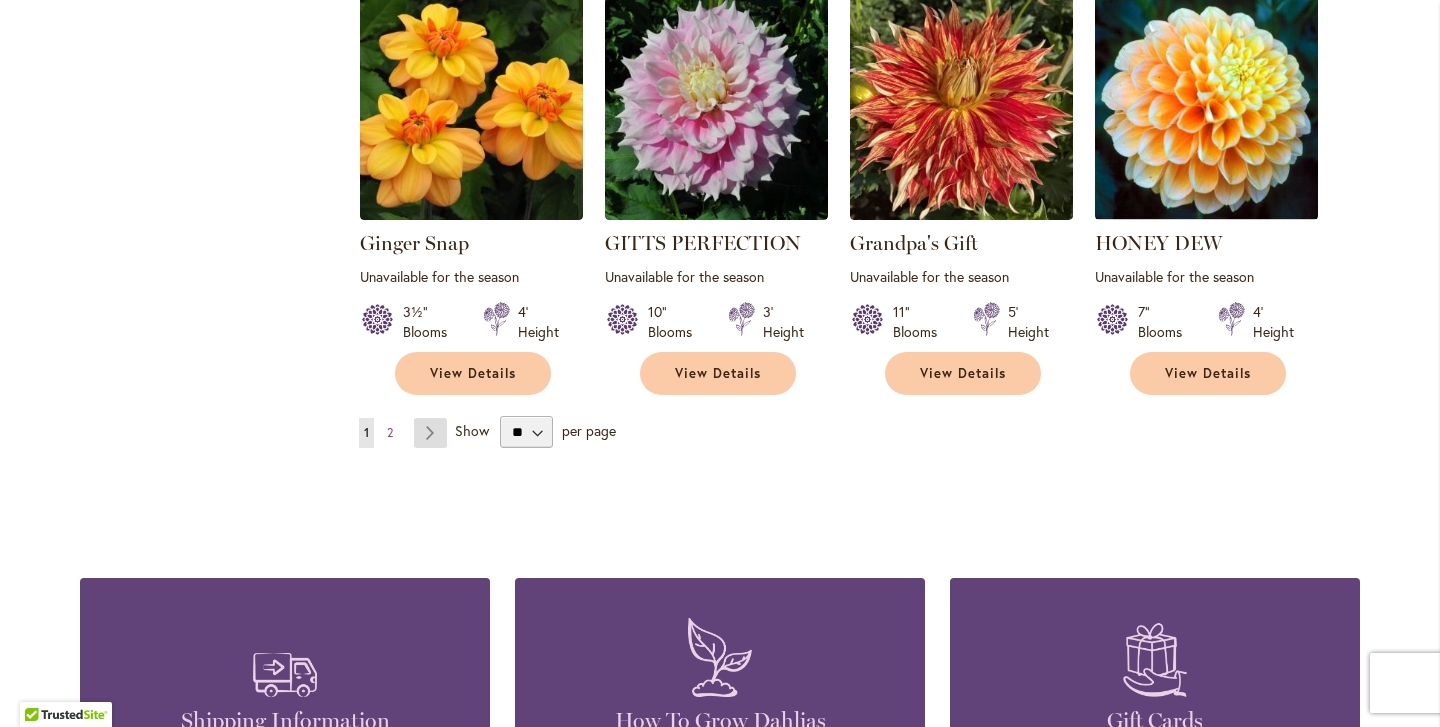 click on "Page
Next" at bounding box center (430, 433) 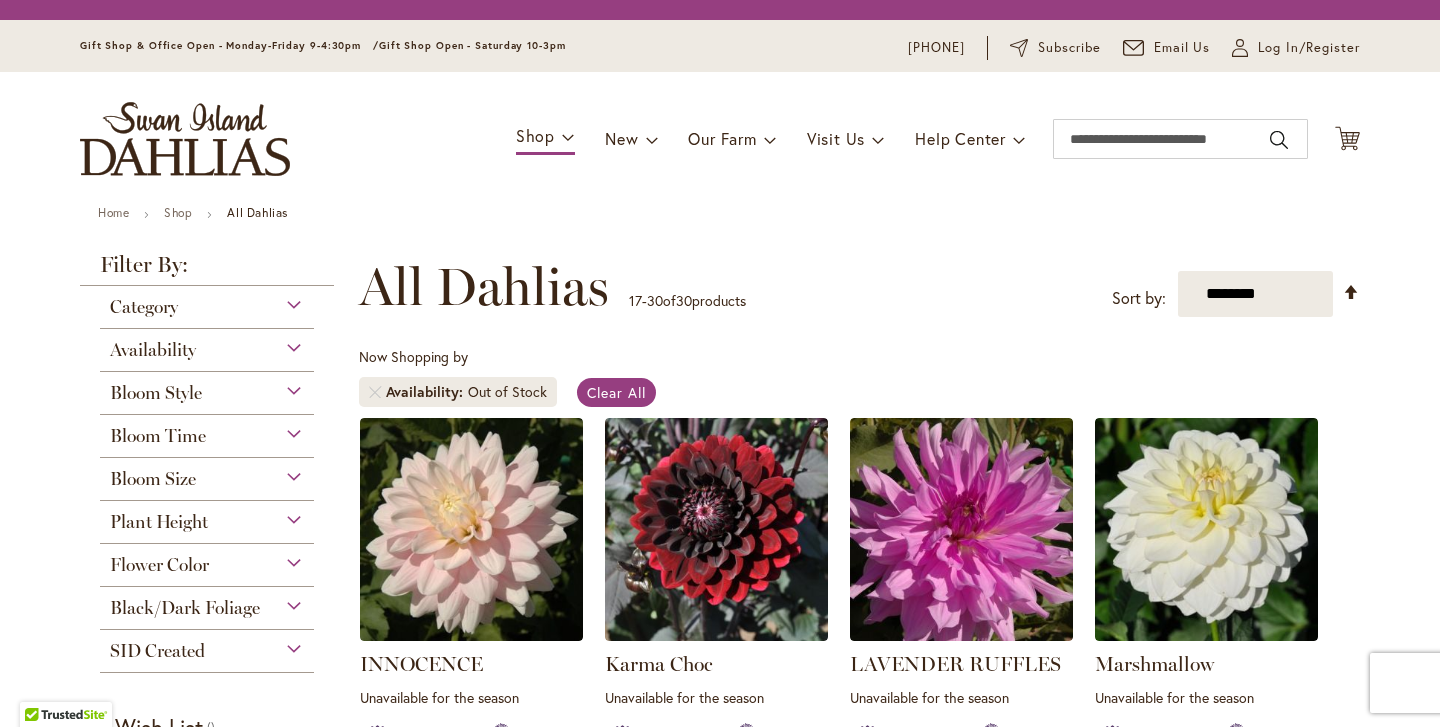 scroll, scrollTop: 0, scrollLeft: 0, axis: both 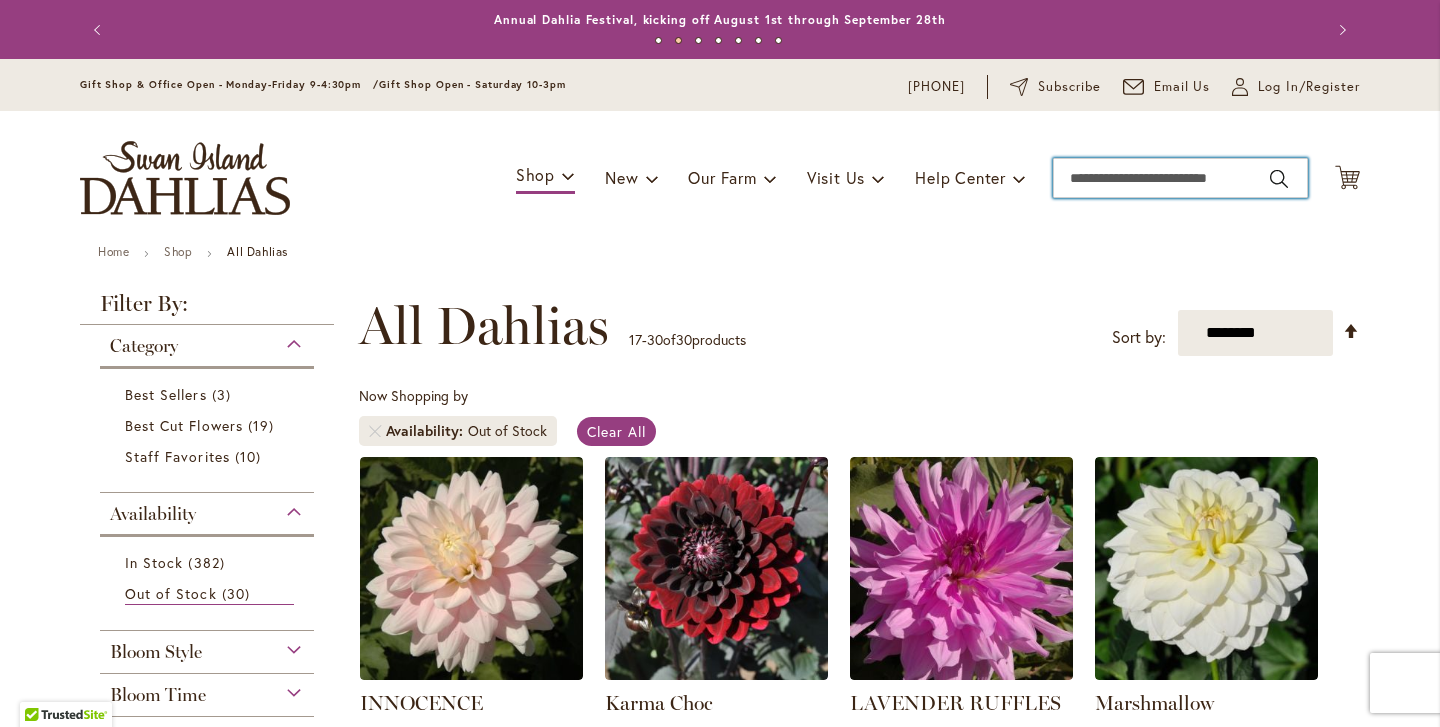 click on "Search" at bounding box center (1180, 178) 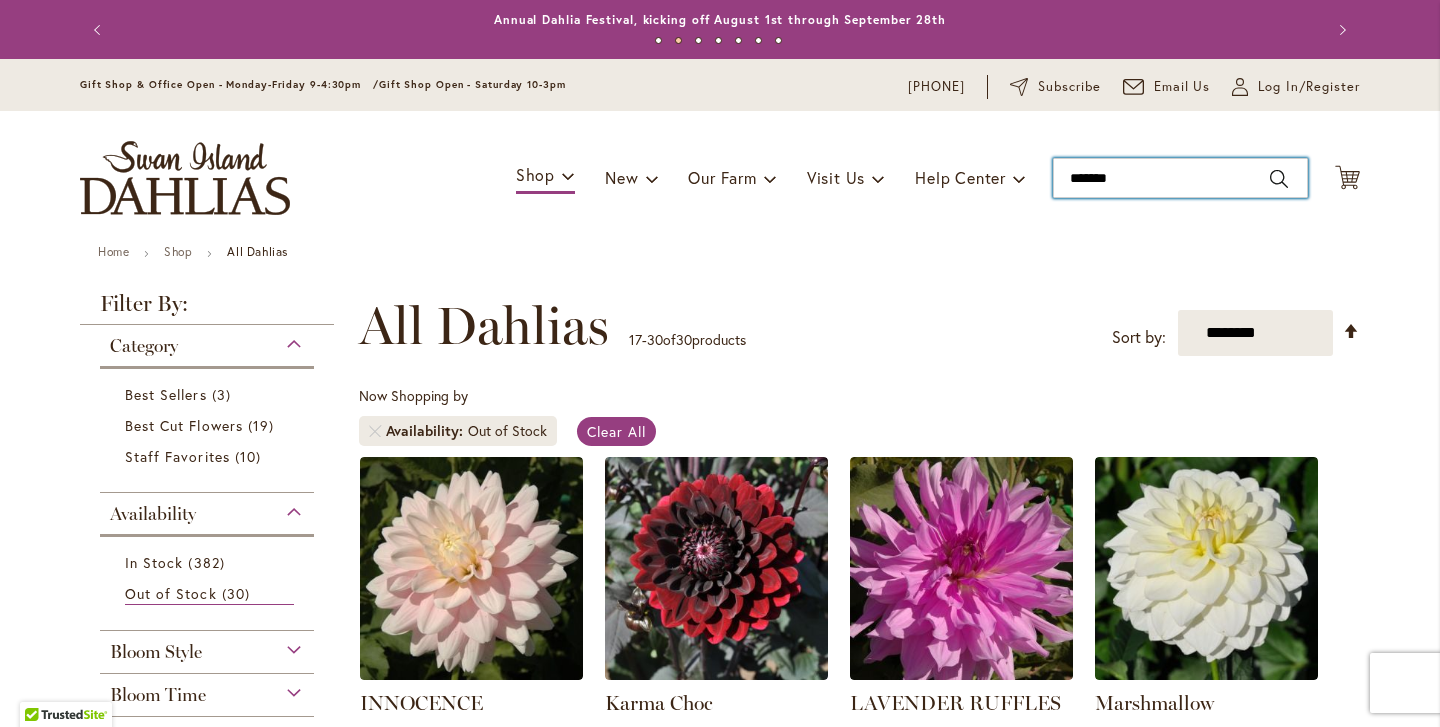 type on "********" 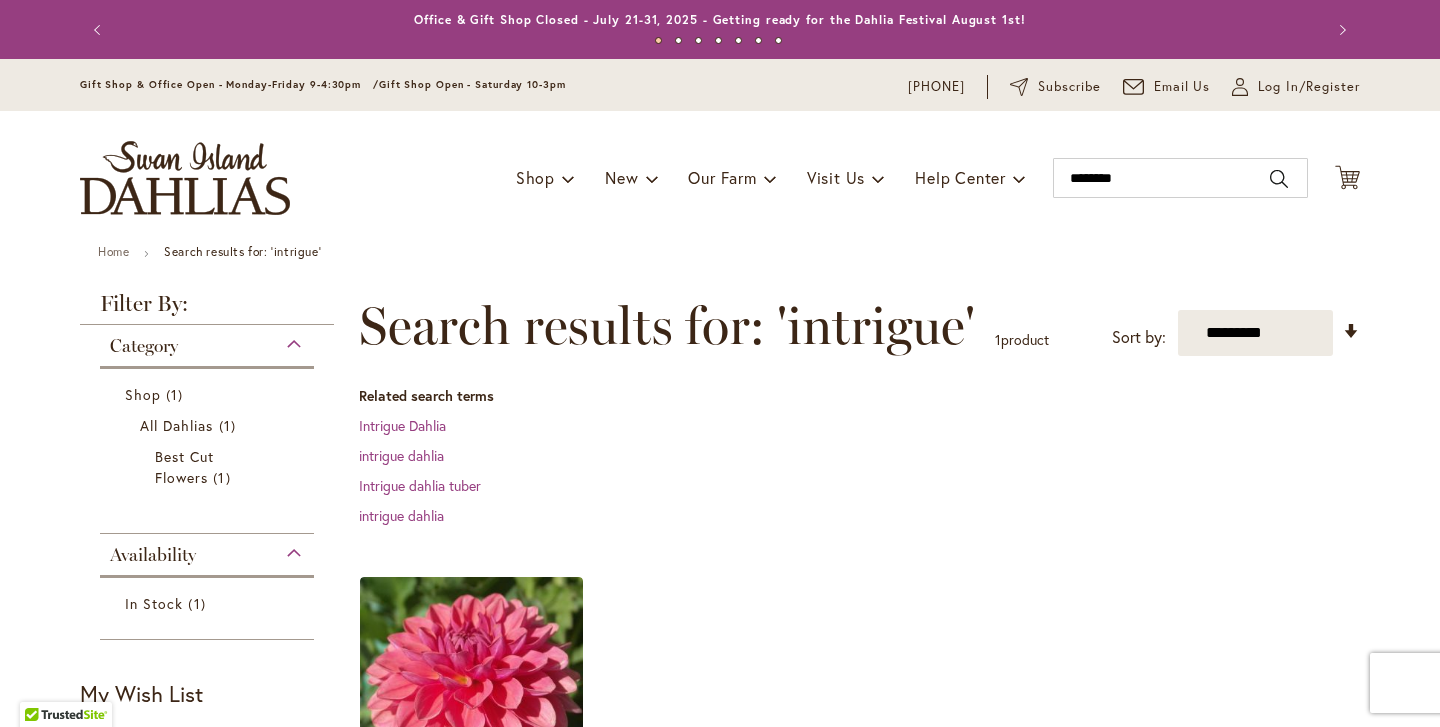 scroll, scrollTop: 0, scrollLeft: 0, axis: both 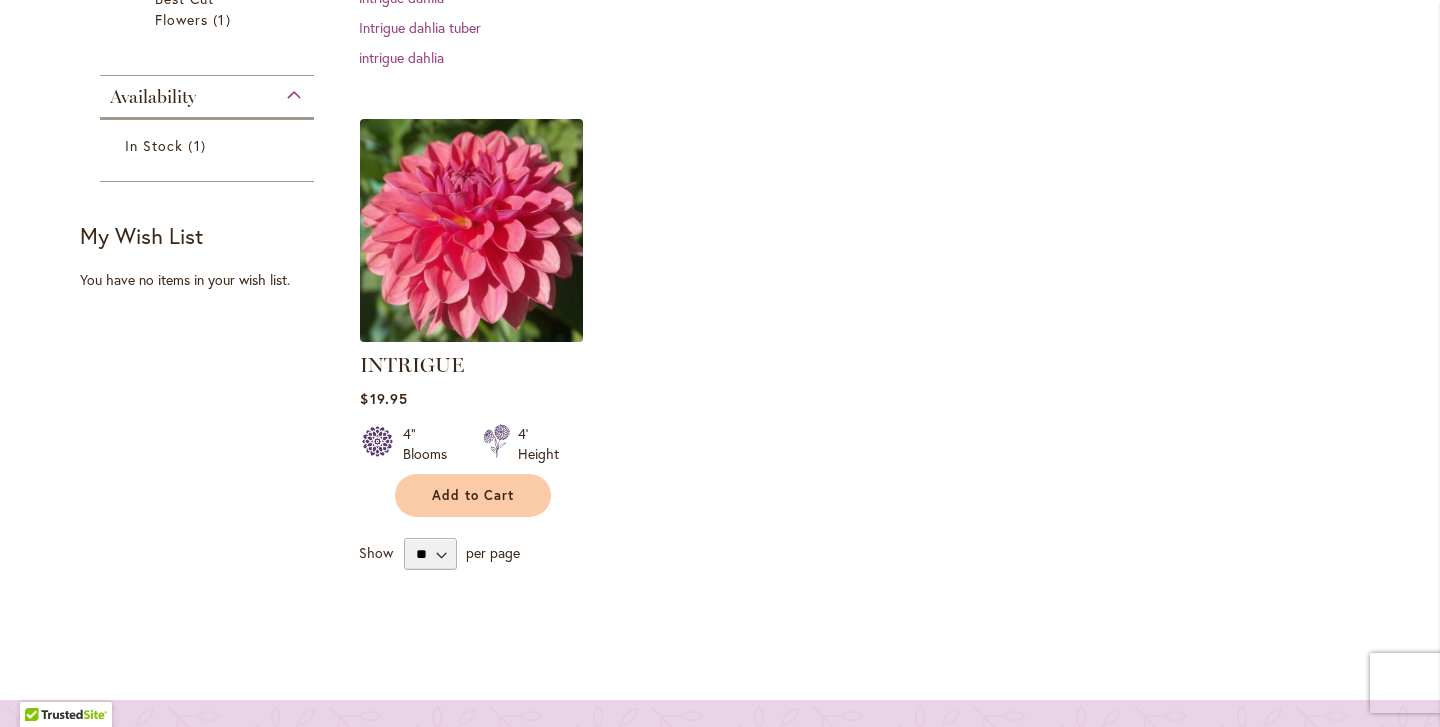 click at bounding box center [472, 230] 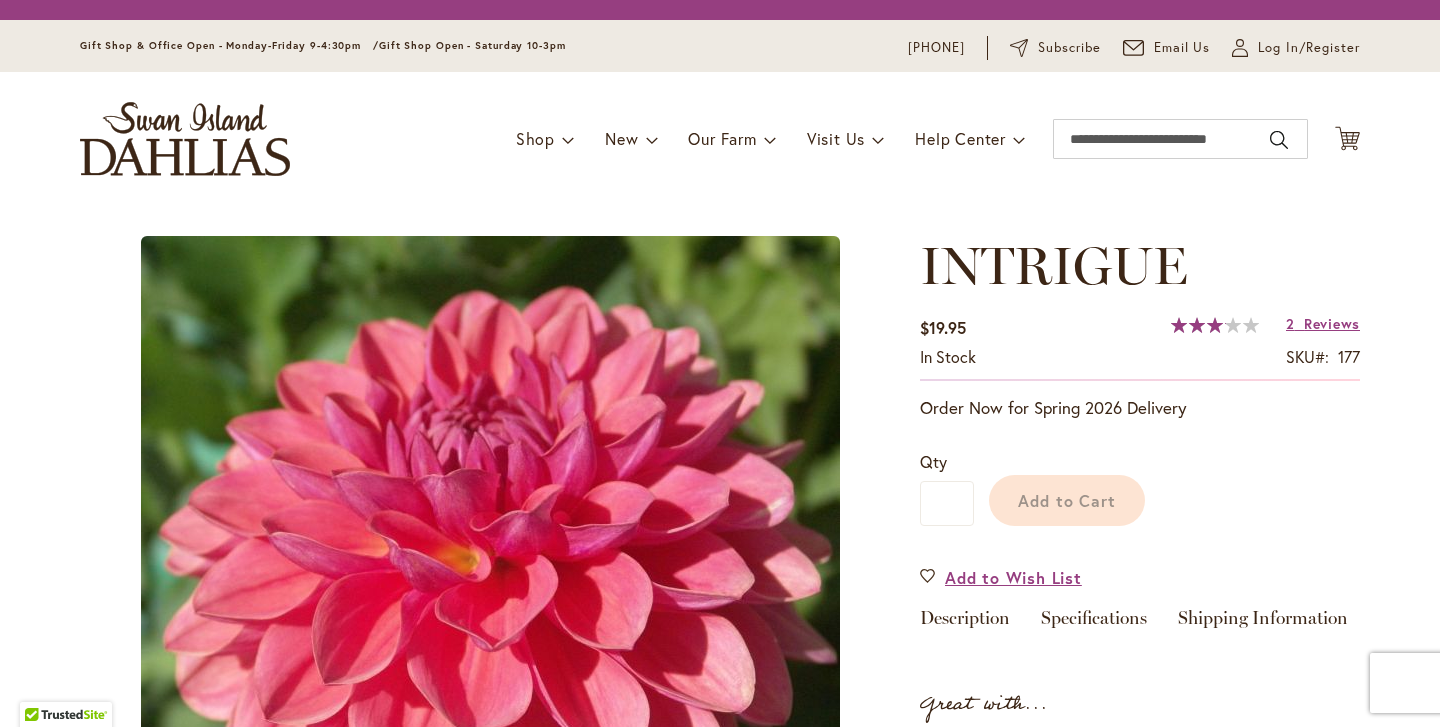scroll, scrollTop: 0, scrollLeft: 0, axis: both 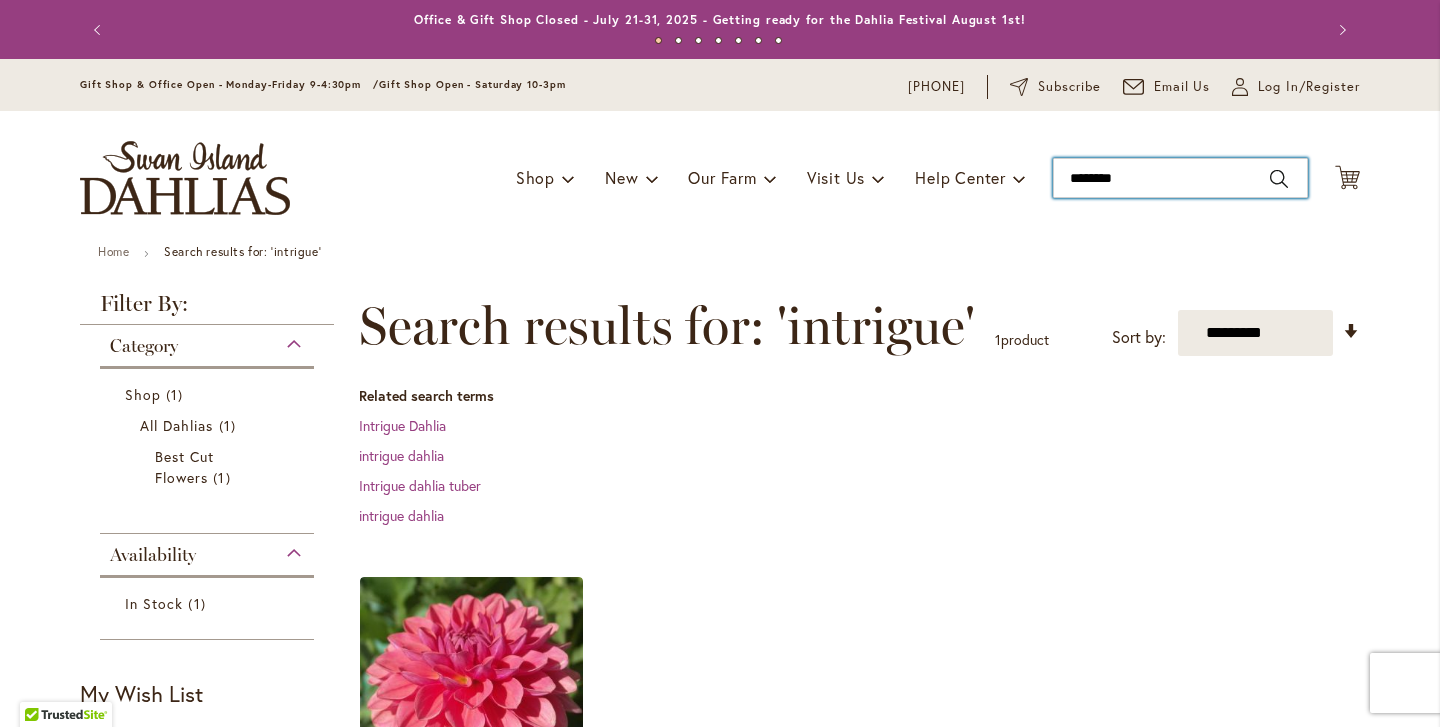 click on "********" at bounding box center (1180, 178) 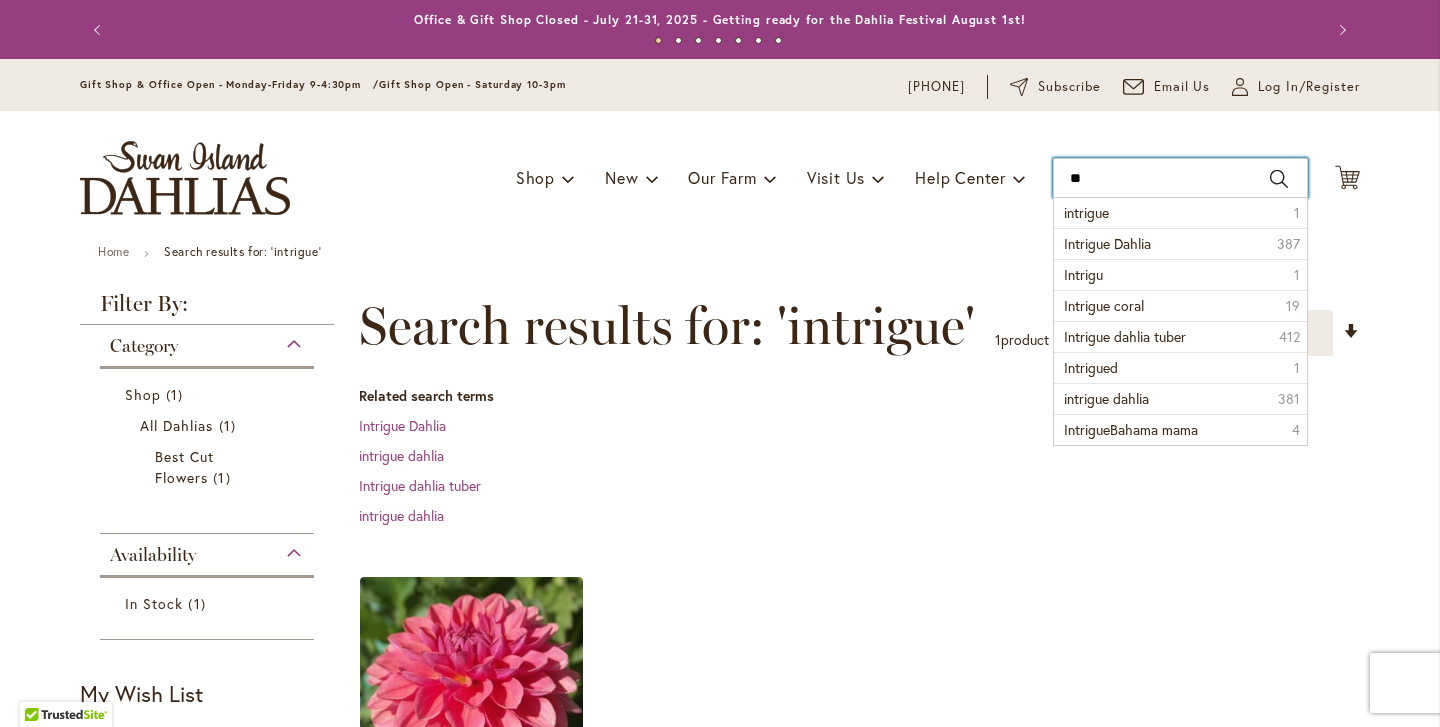 type on "*" 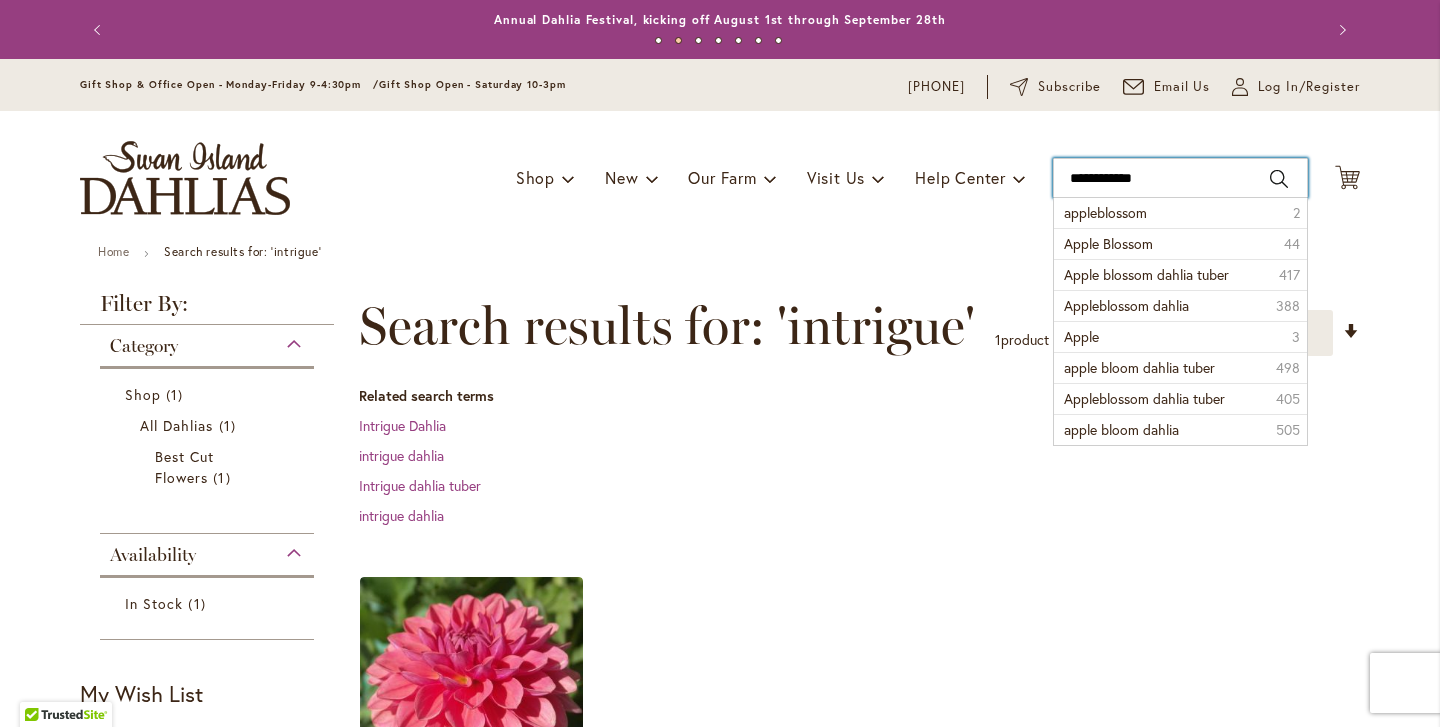 type on "**********" 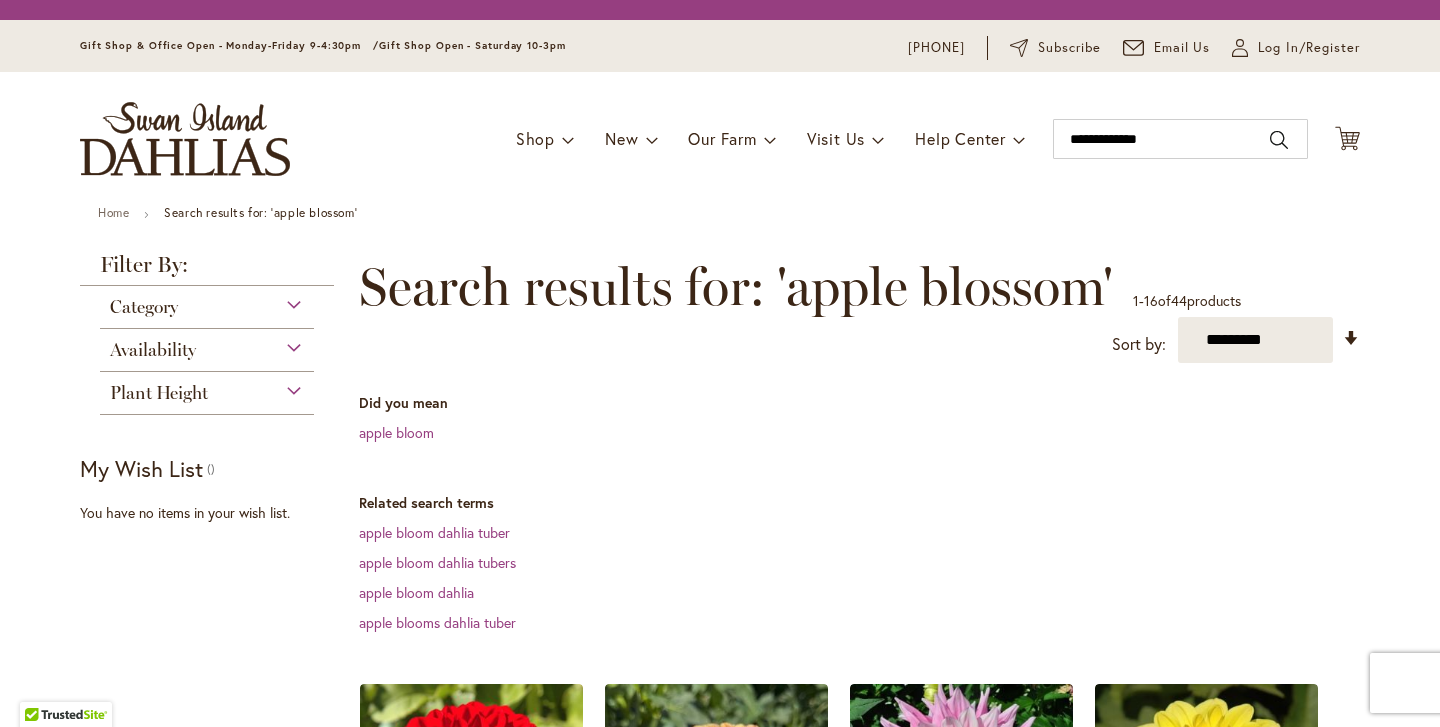 scroll, scrollTop: 0, scrollLeft: 0, axis: both 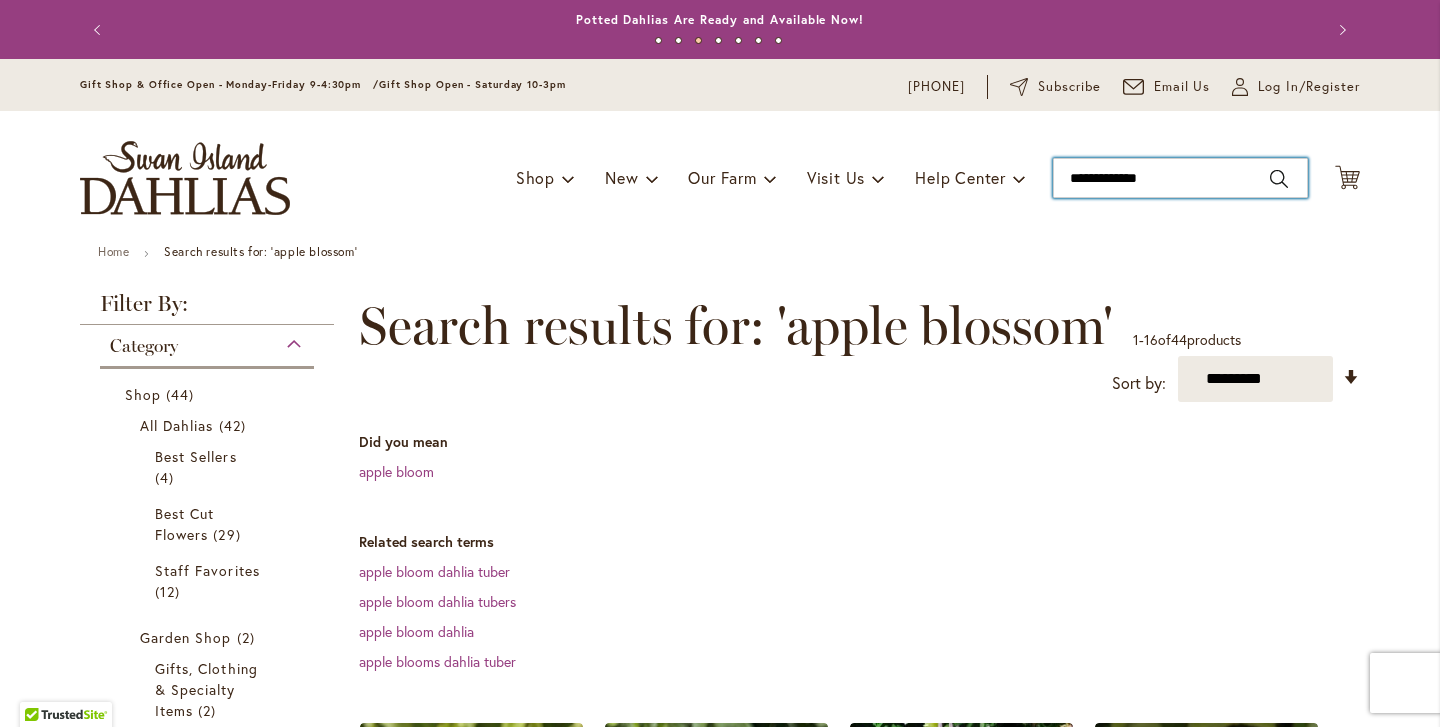 click on "**********" at bounding box center [1180, 178] 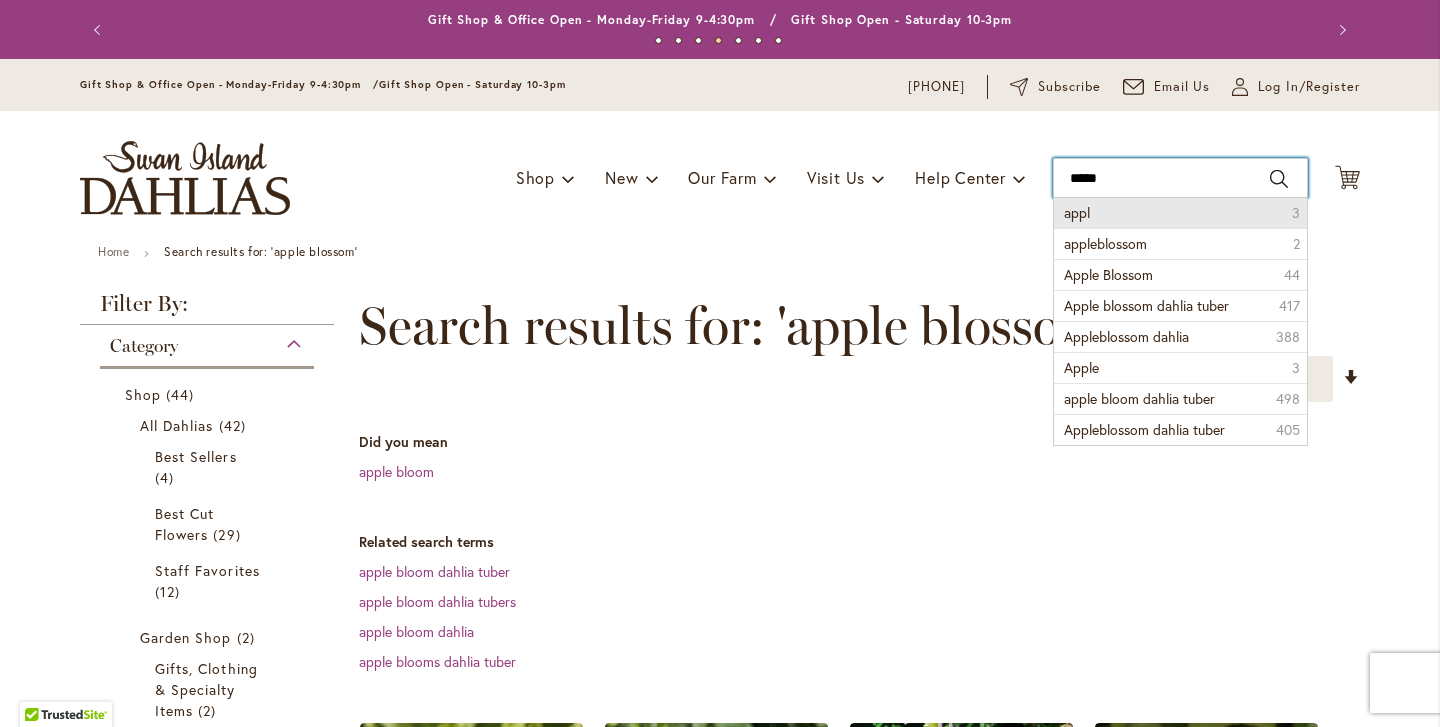 type on "****" 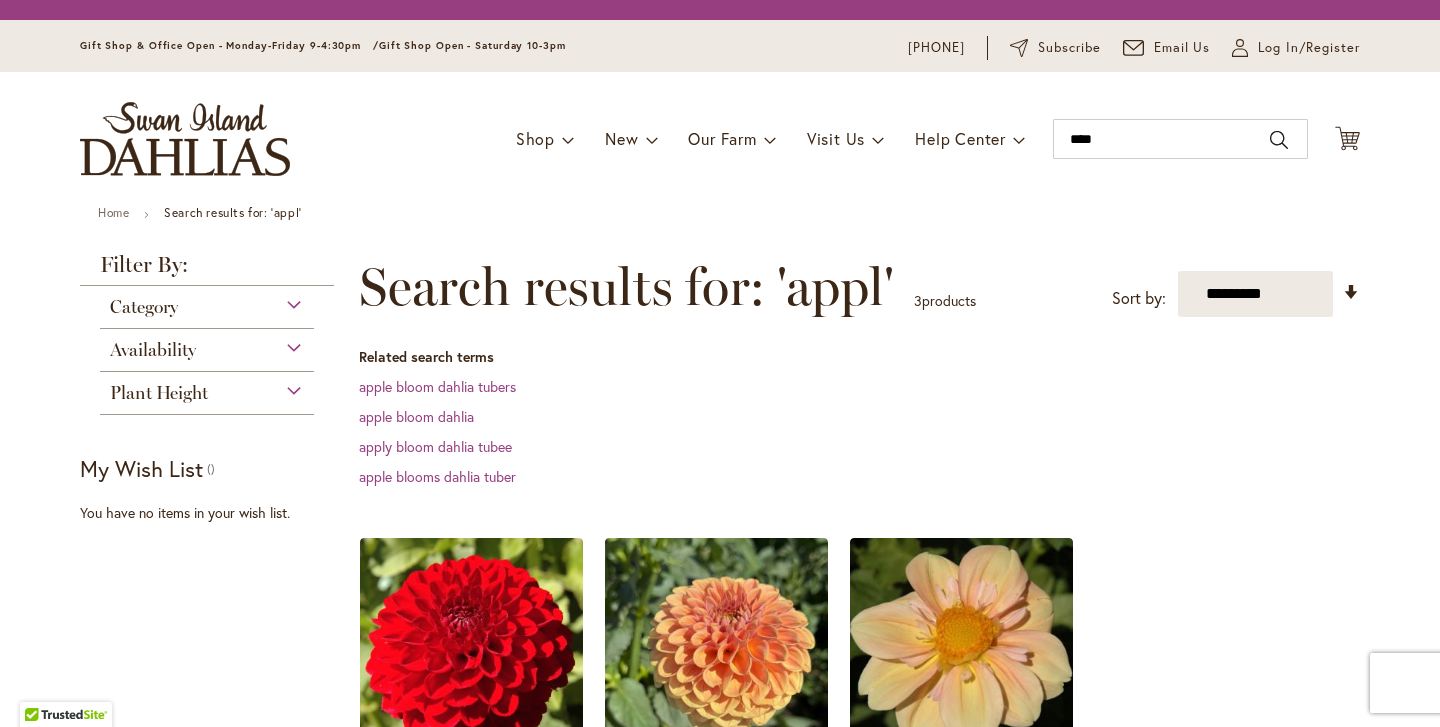 scroll, scrollTop: 0, scrollLeft: 0, axis: both 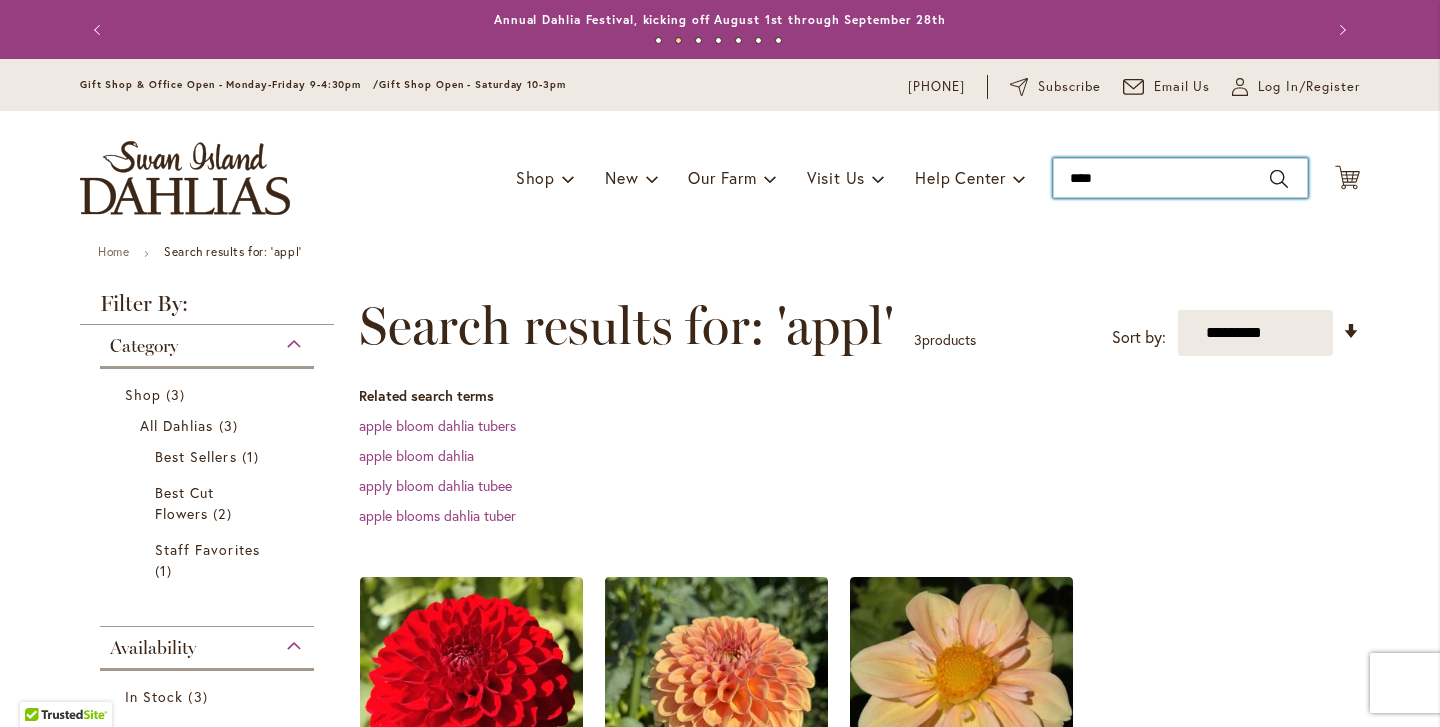 click on "****" at bounding box center [1180, 178] 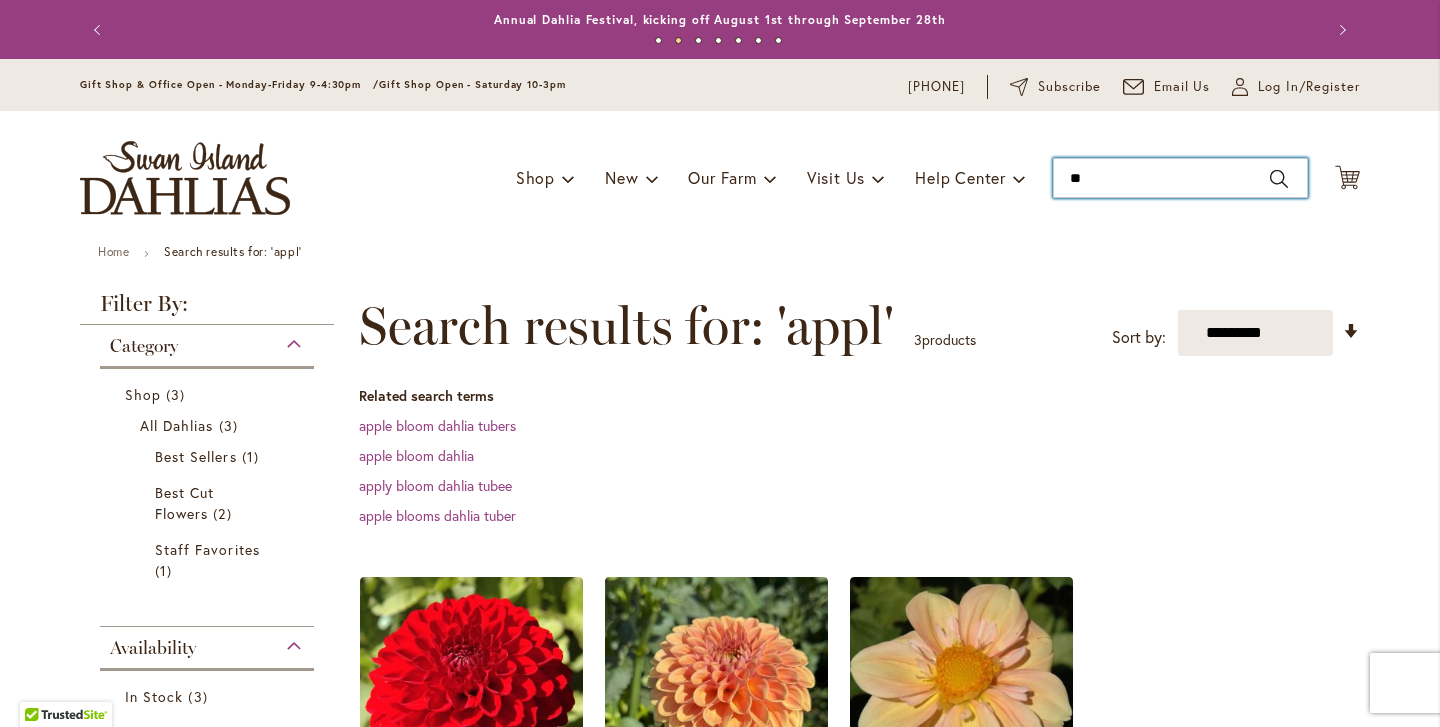 type on "*" 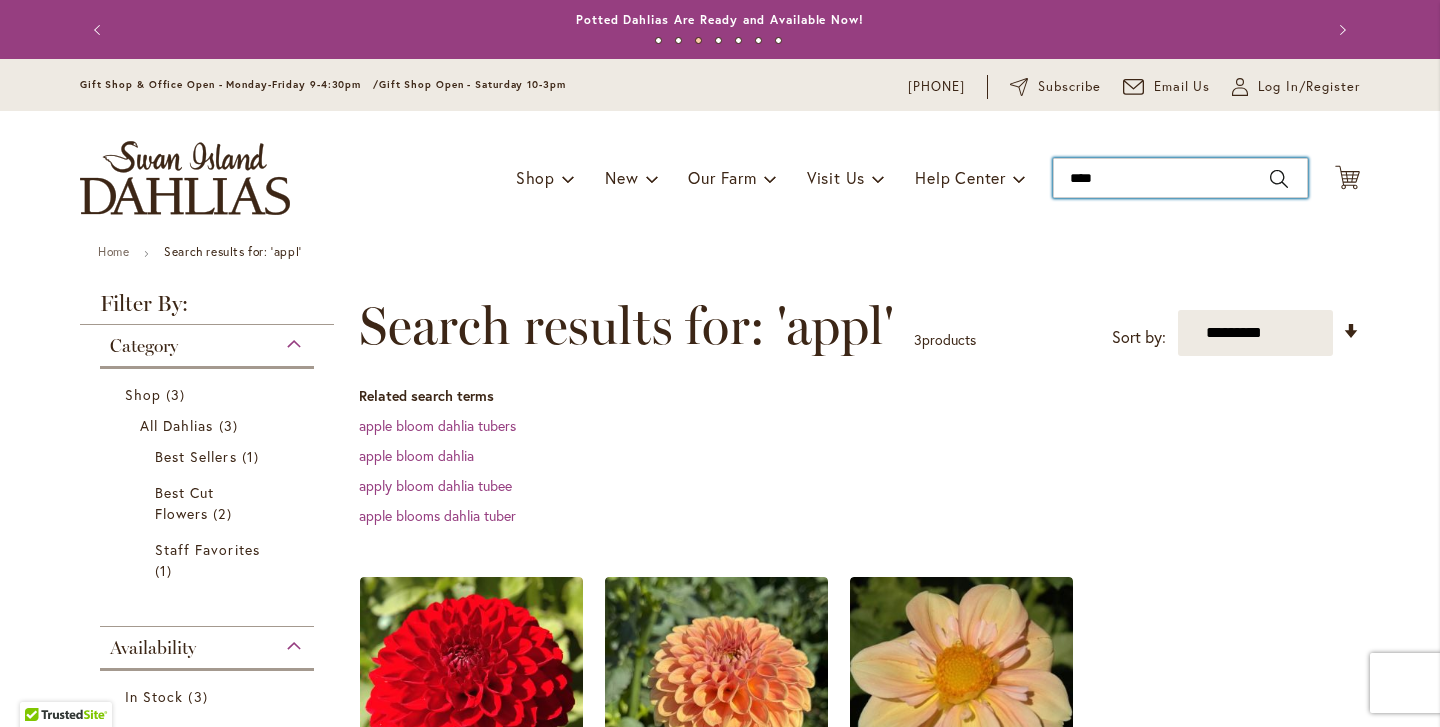 type on "*****" 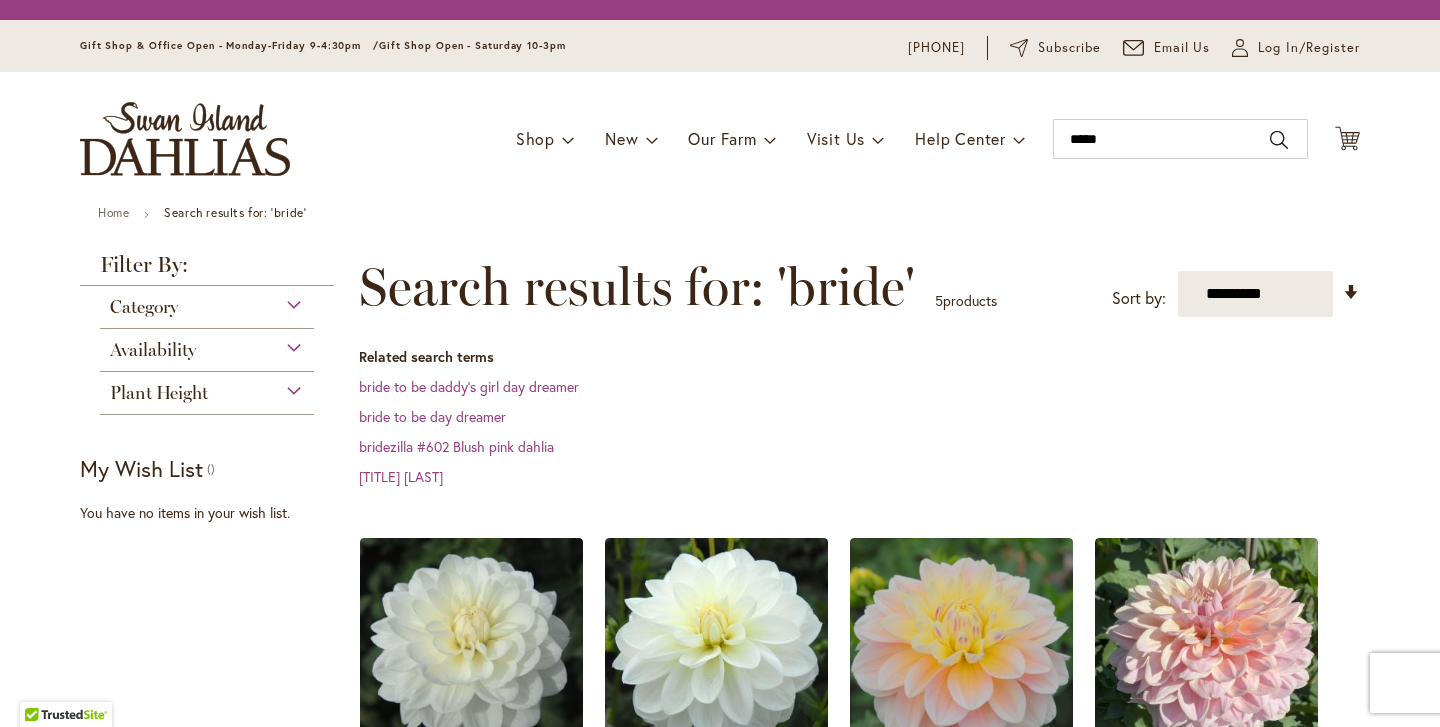 scroll, scrollTop: 0, scrollLeft: 0, axis: both 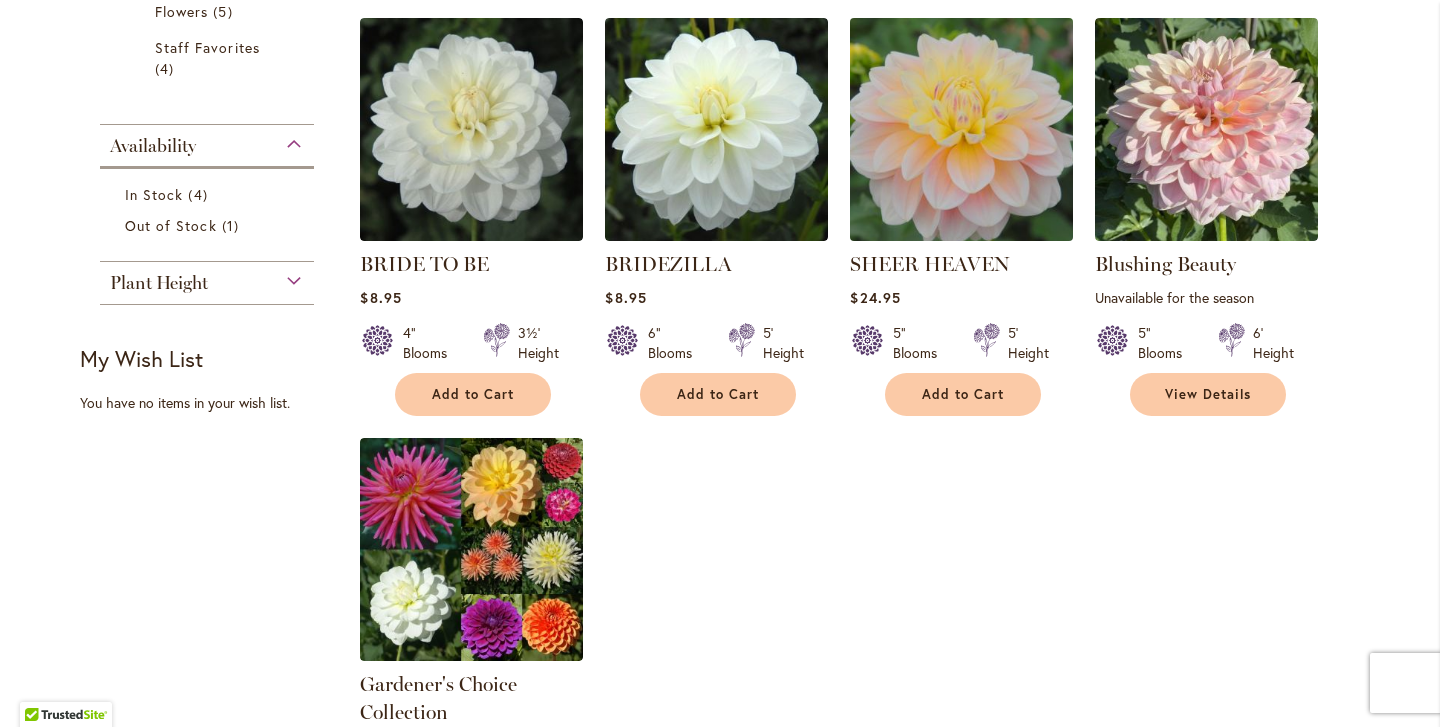 click at bounding box center [962, 129] 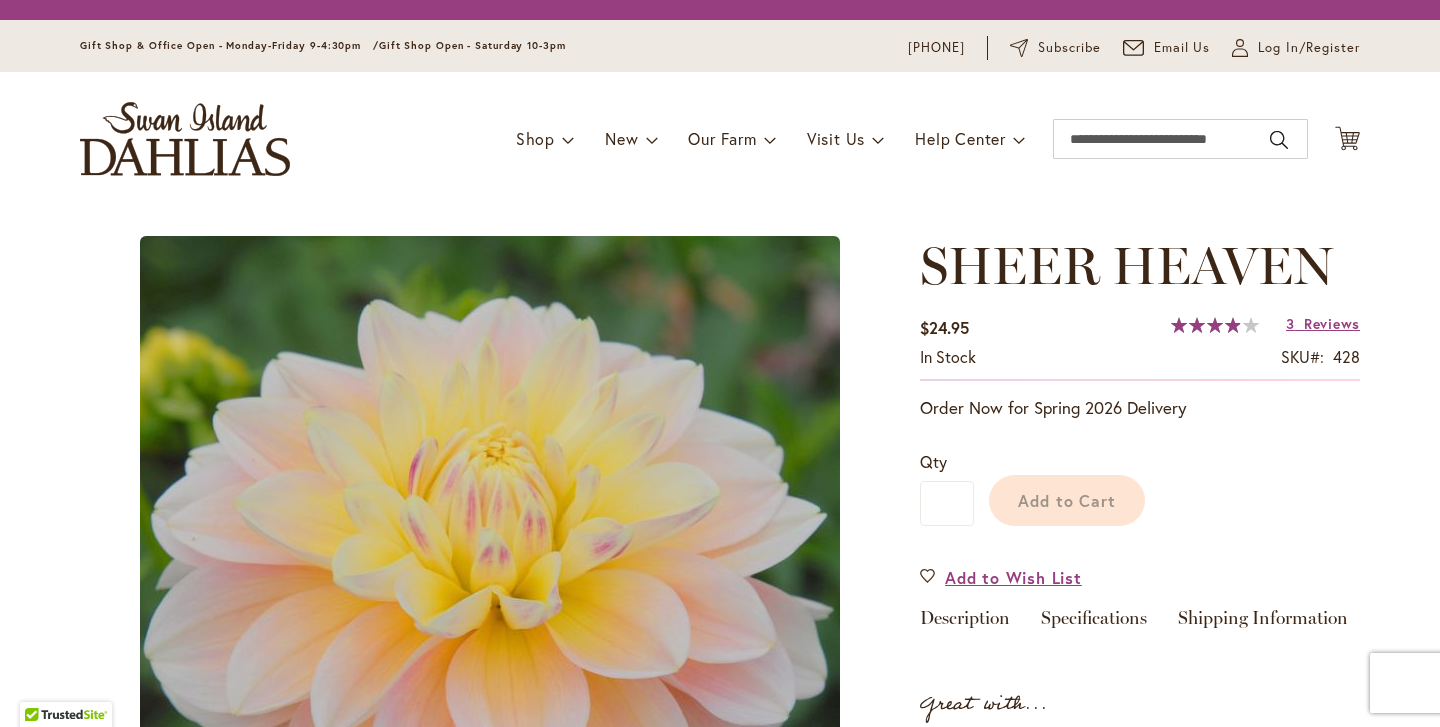 scroll, scrollTop: 0, scrollLeft: 0, axis: both 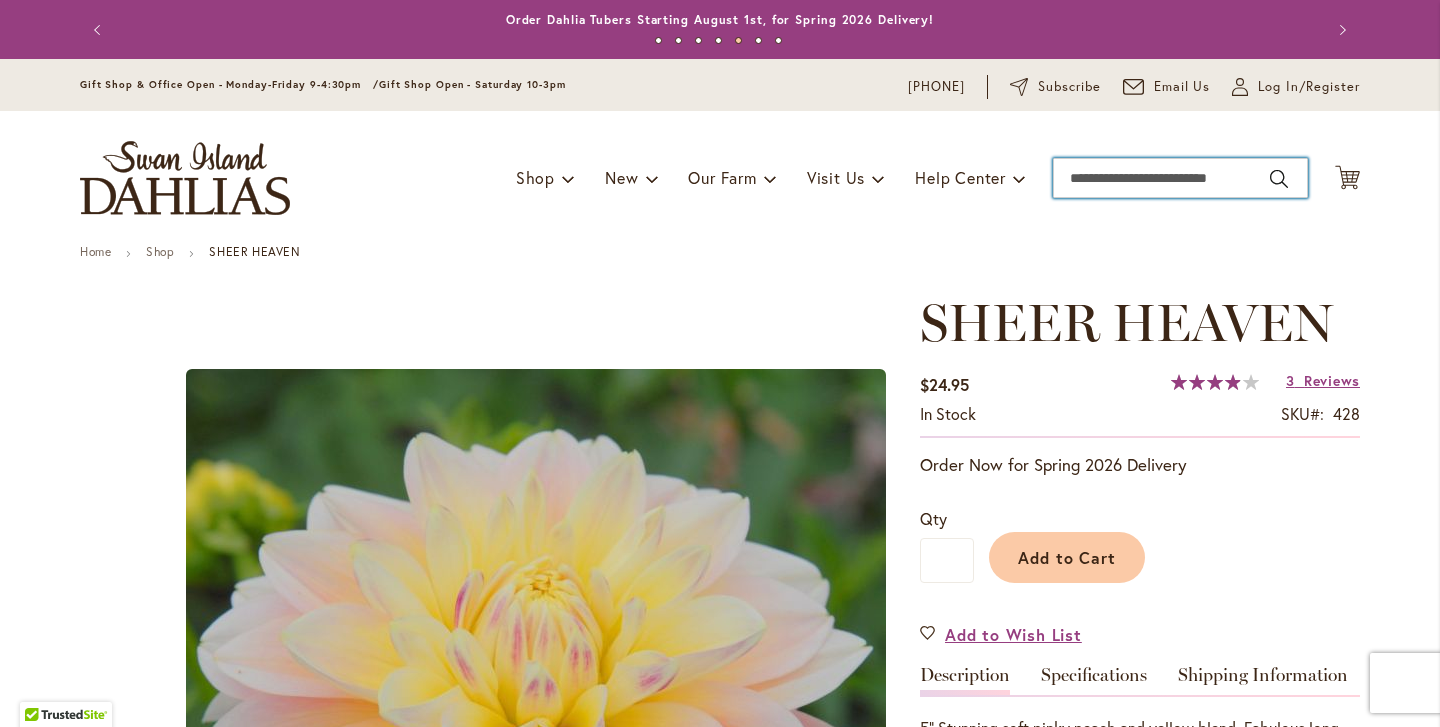 click on "Search" at bounding box center (1180, 178) 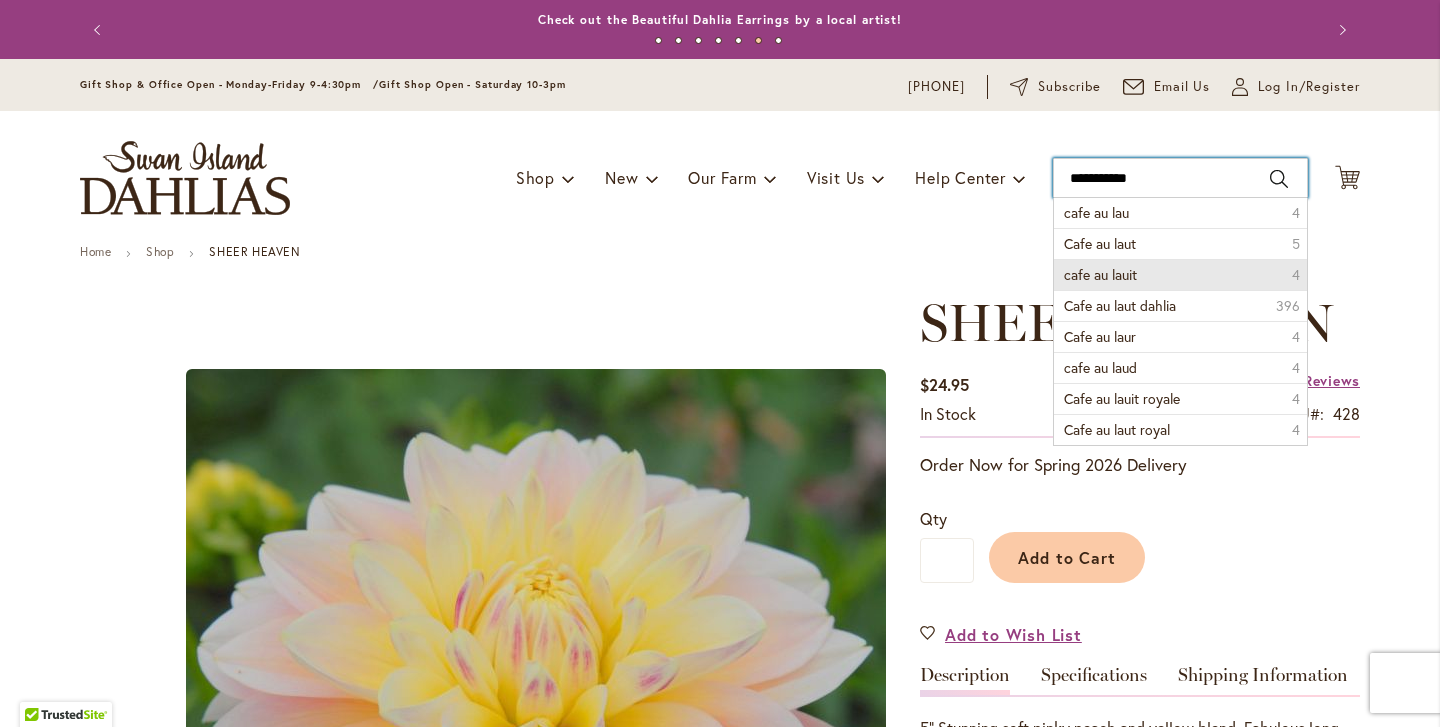 type on "**********" 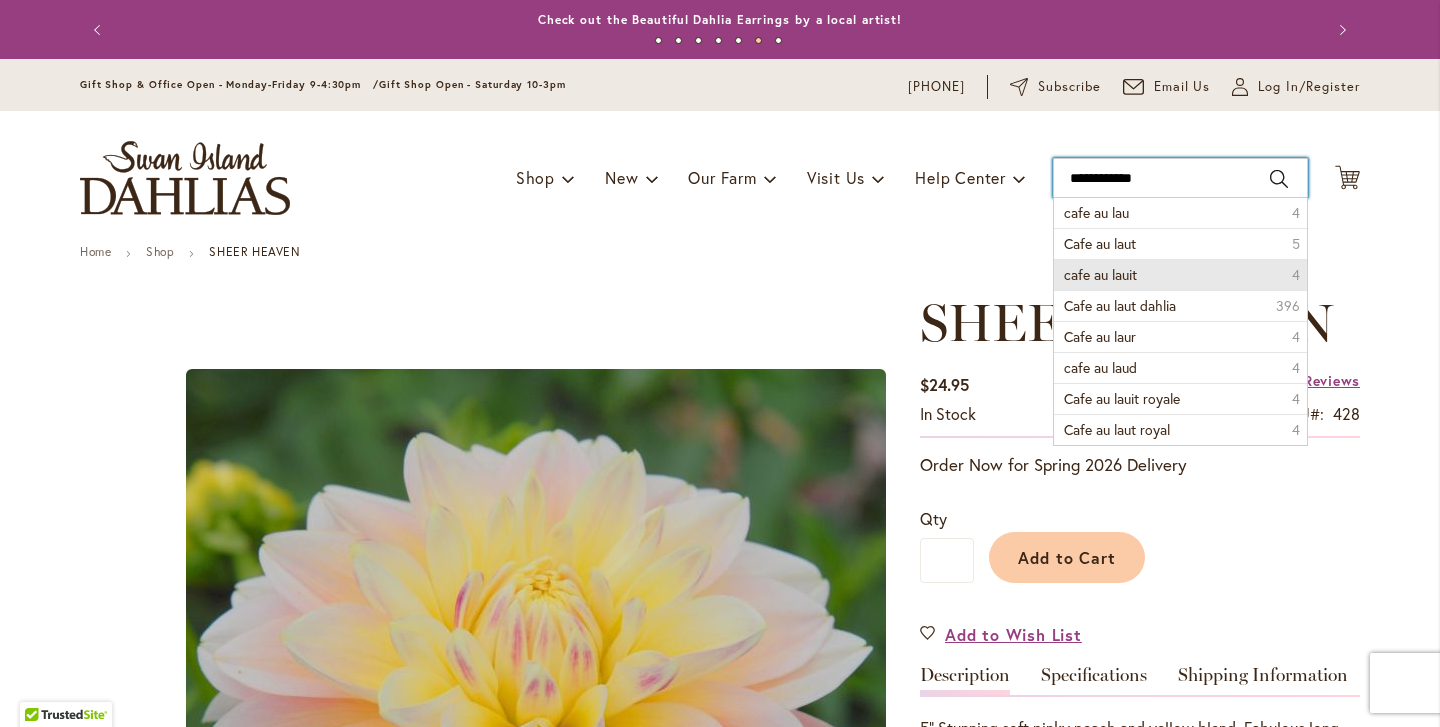 type 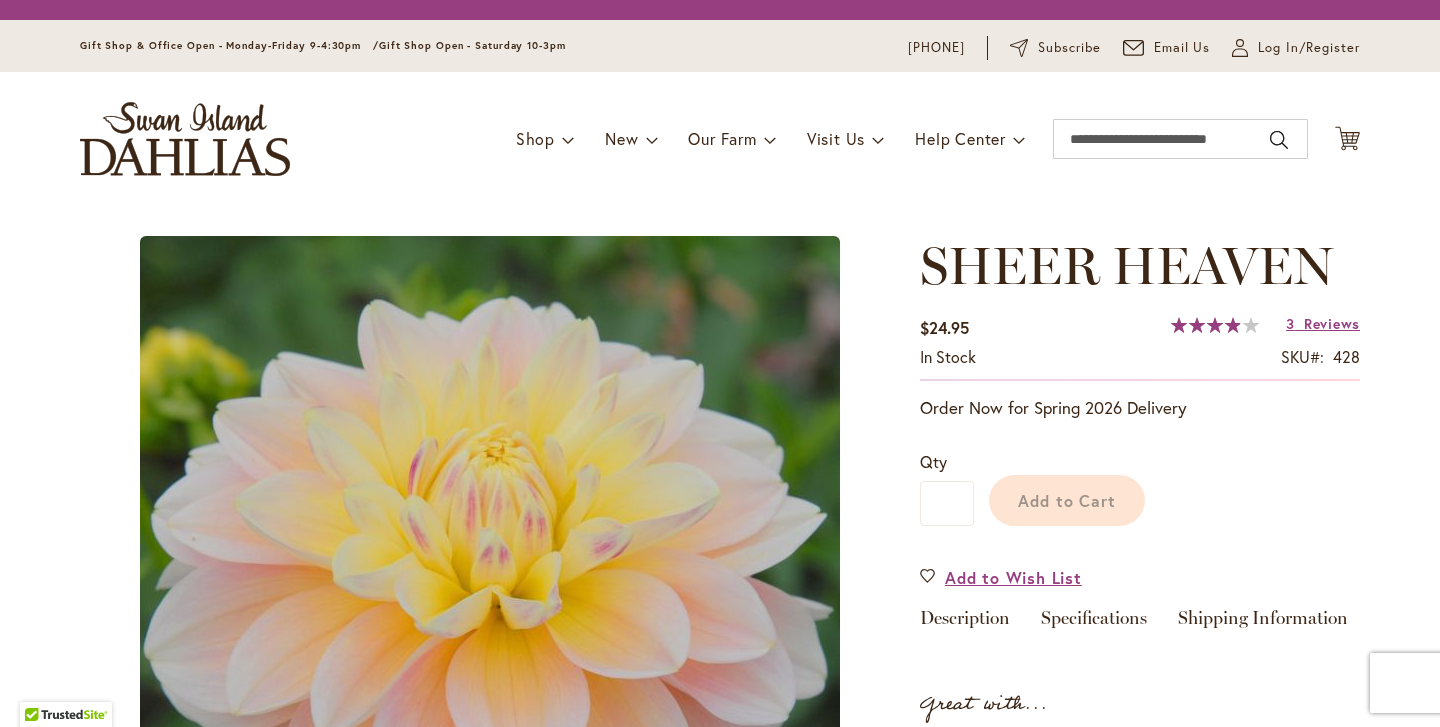 scroll, scrollTop: 0, scrollLeft: 0, axis: both 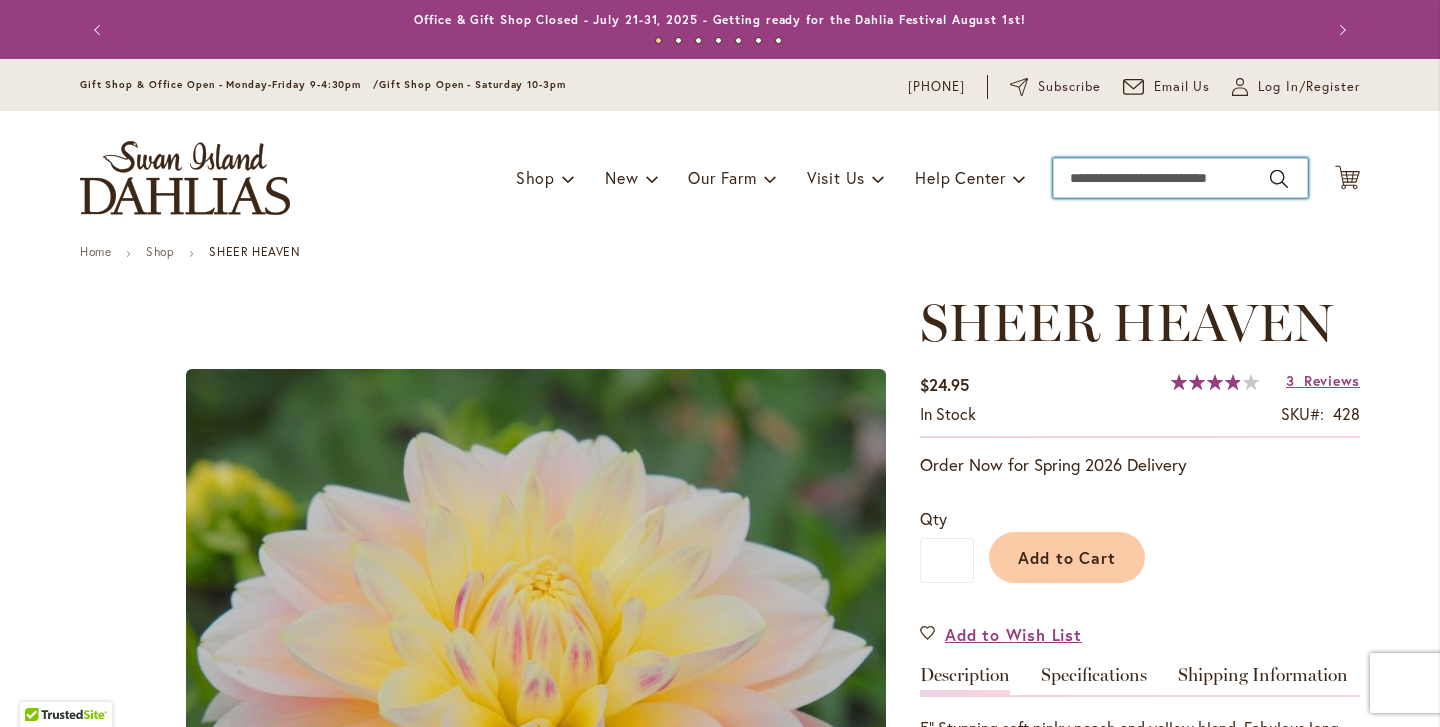 click on "Search" at bounding box center [1180, 178] 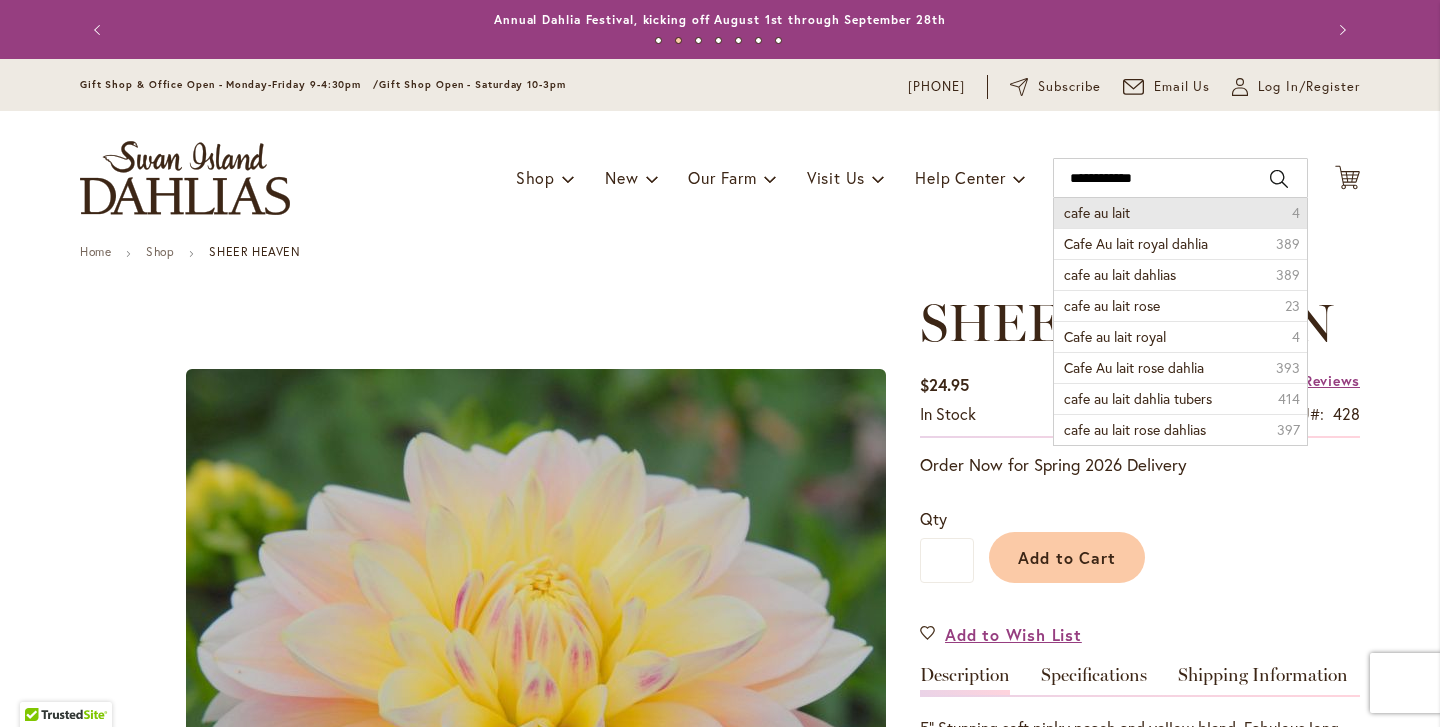 click on "cafe au lait" at bounding box center (1097, 212) 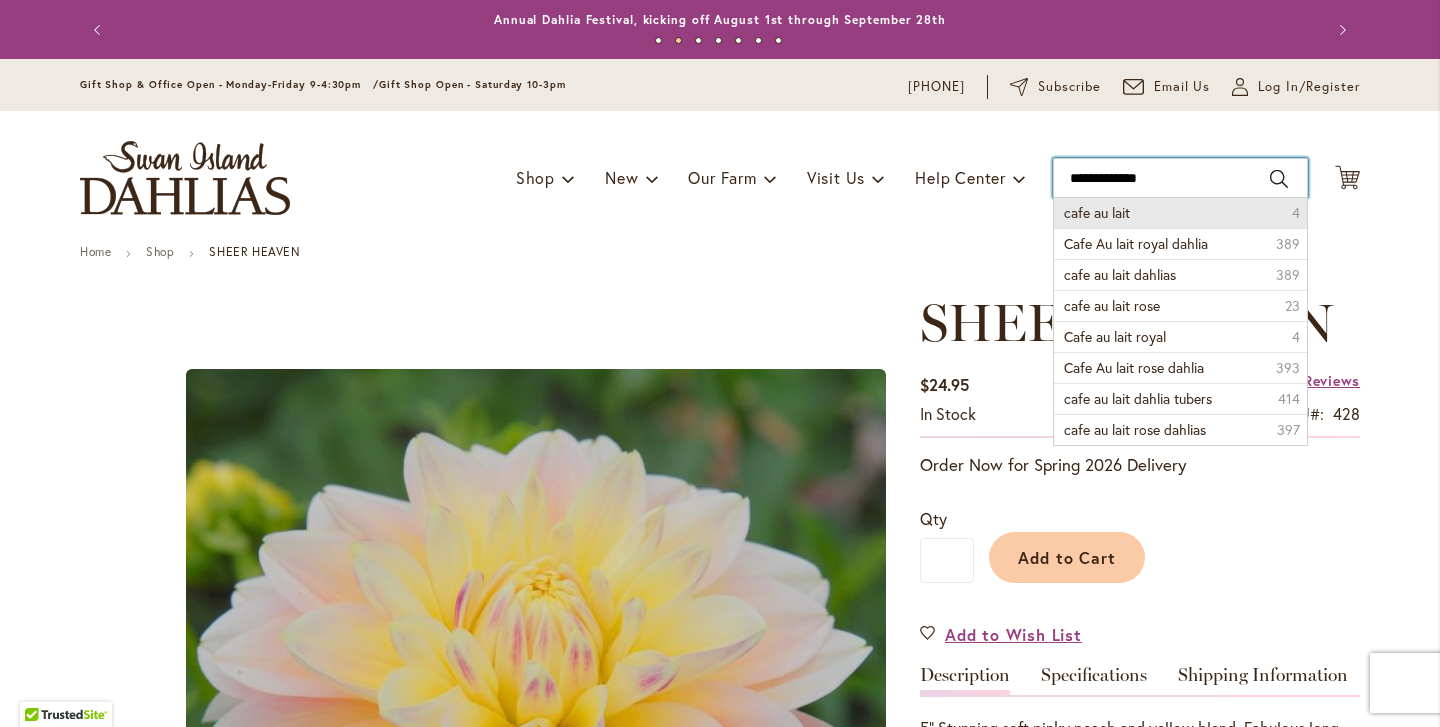 type on "**********" 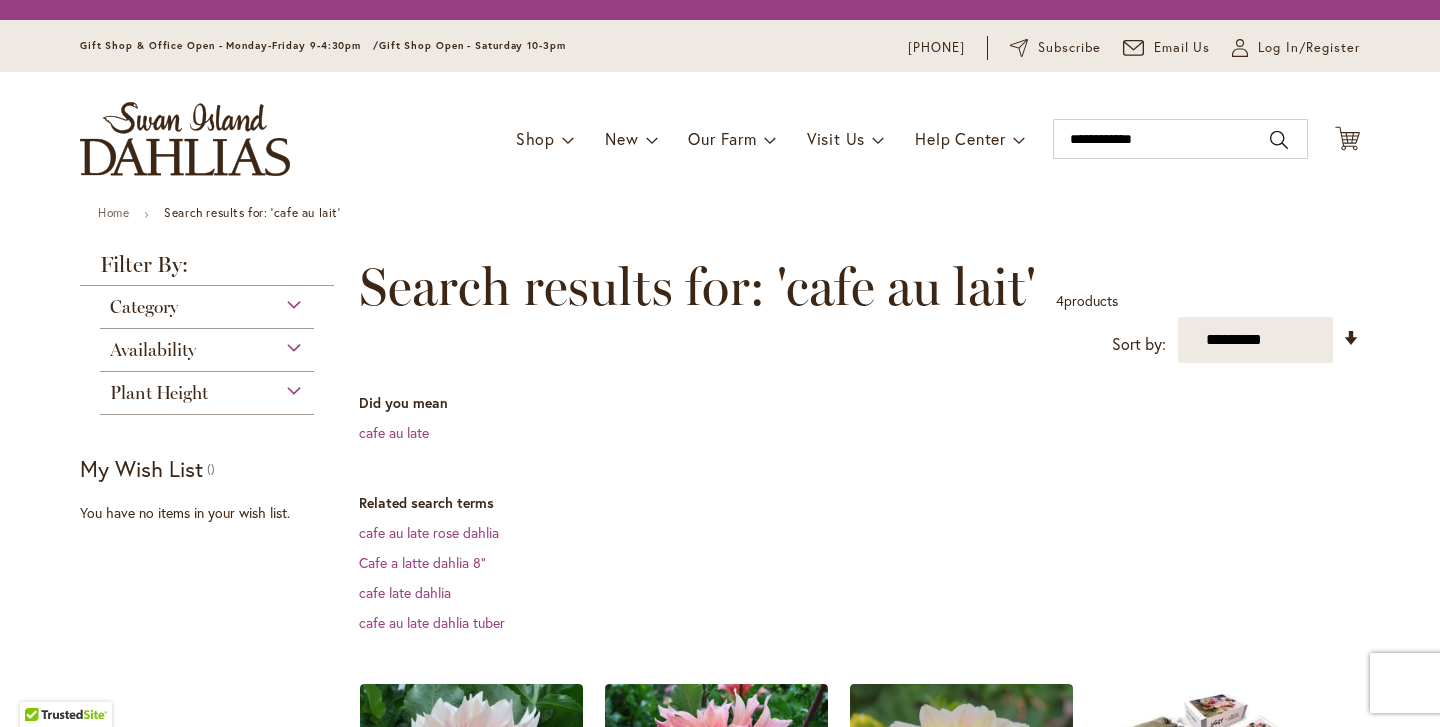 scroll, scrollTop: 0, scrollLeft: 0, axis: both 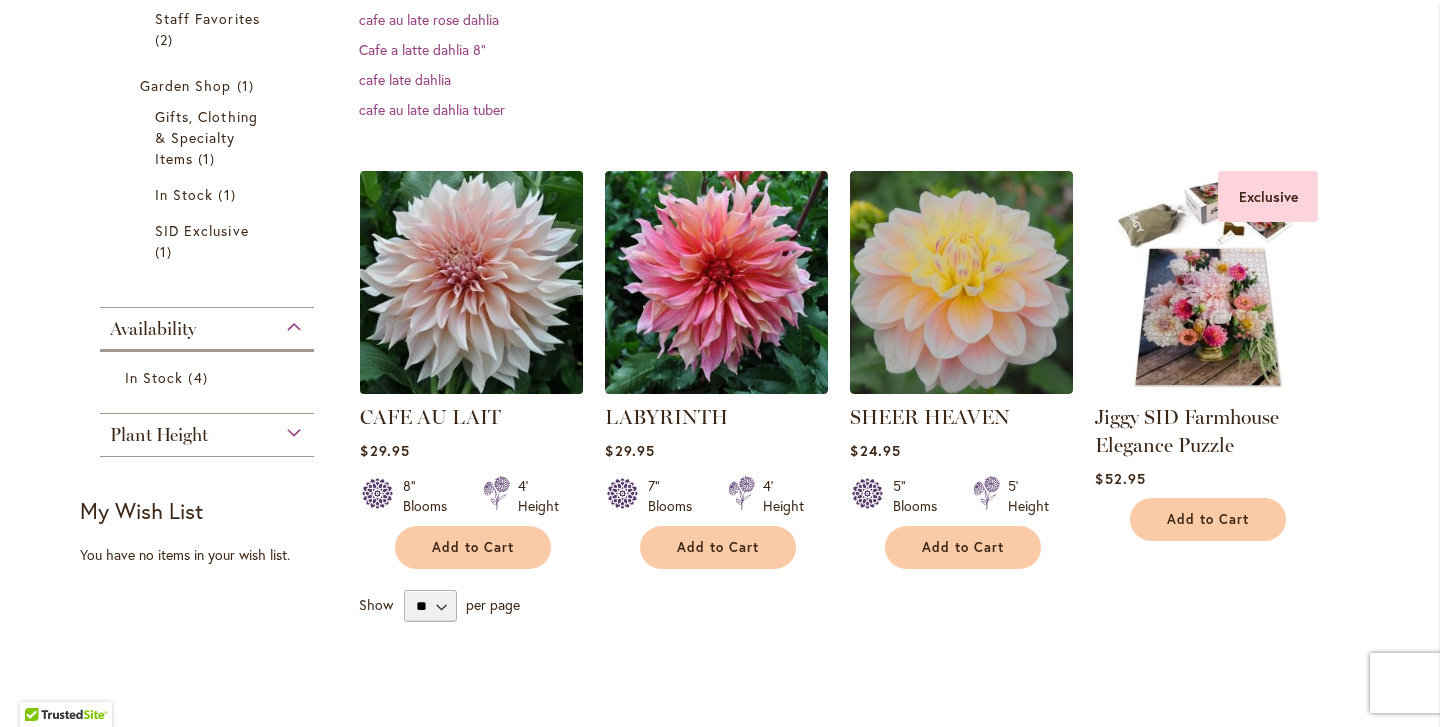 click at bounding box center (472, 282) 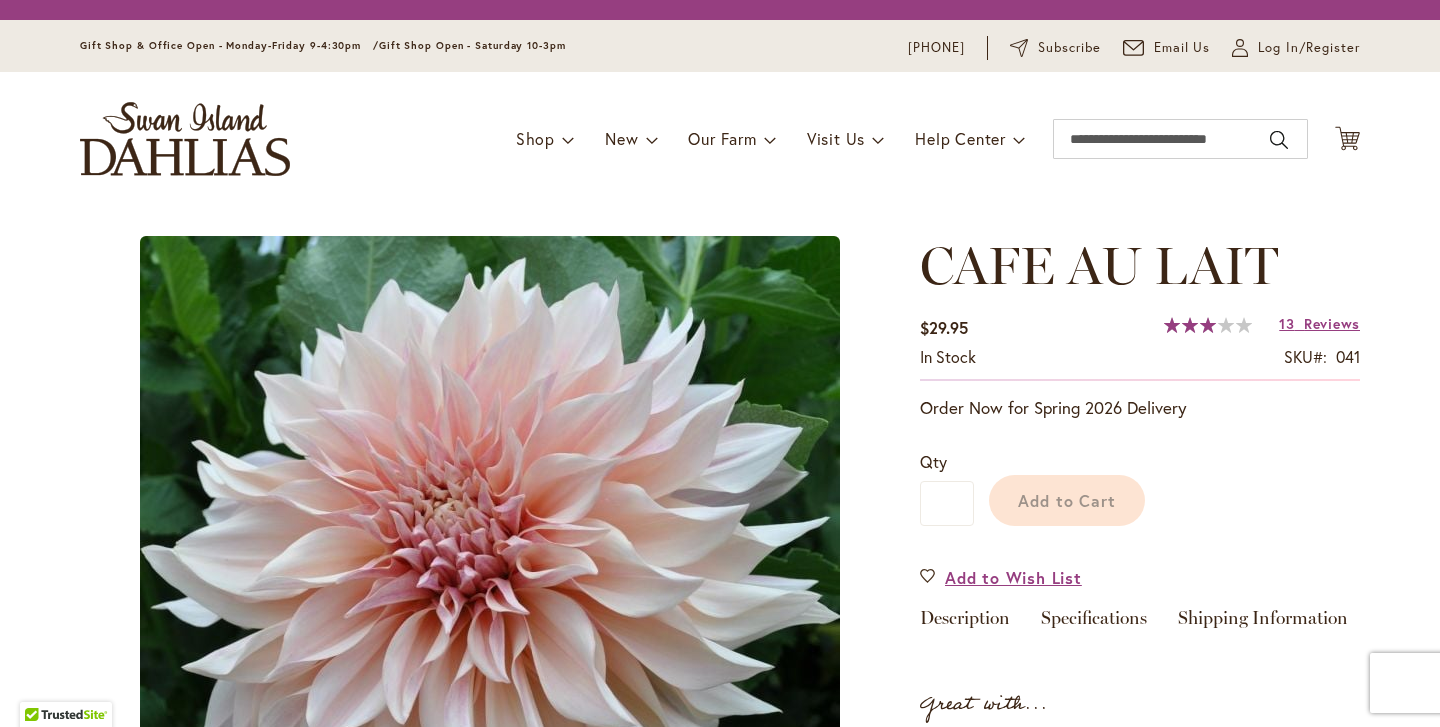 scroll, scrollTop: 0, scrollLeft: 0, axis: both 